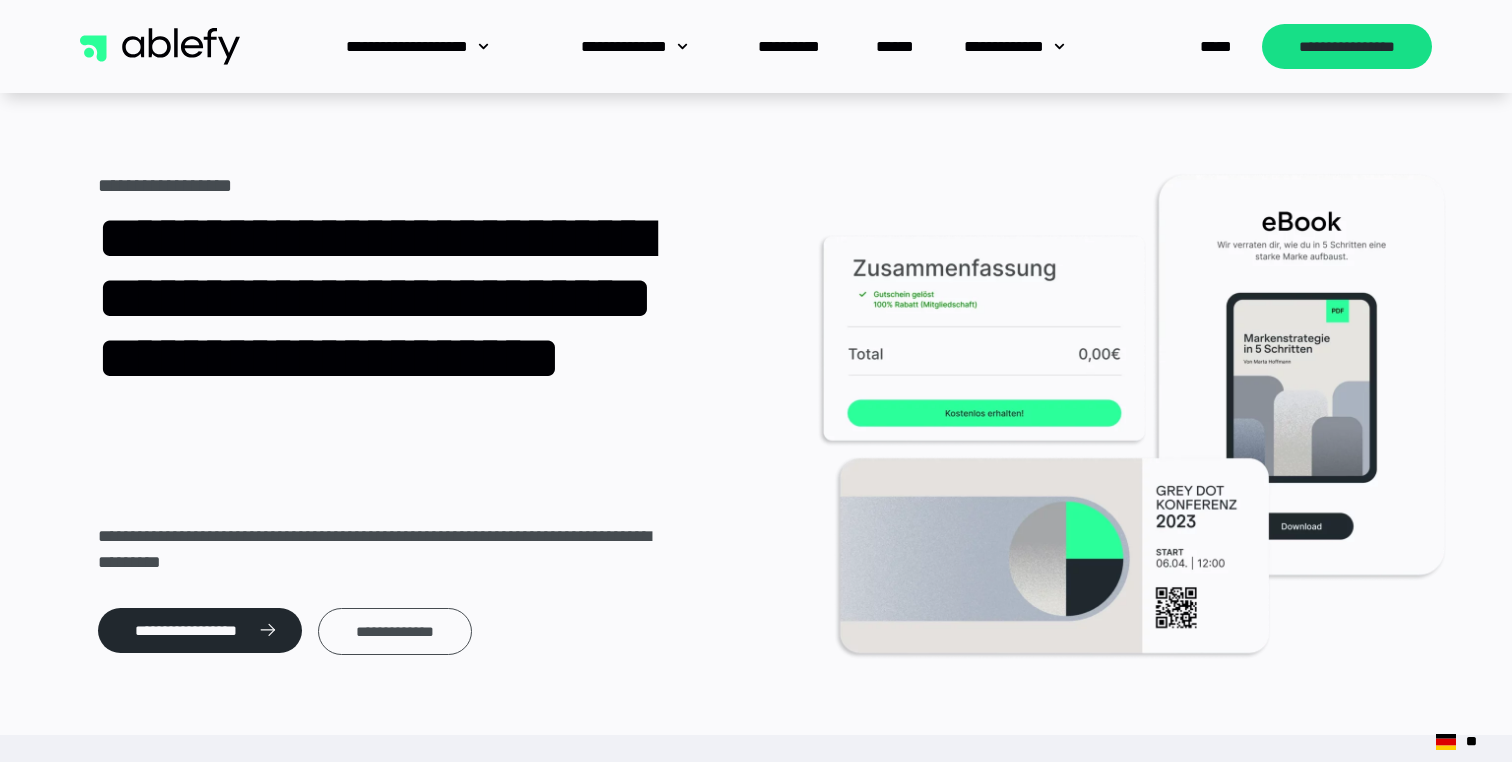 scroll, scrollTop: 0, scrollLeft: 0, axis: both 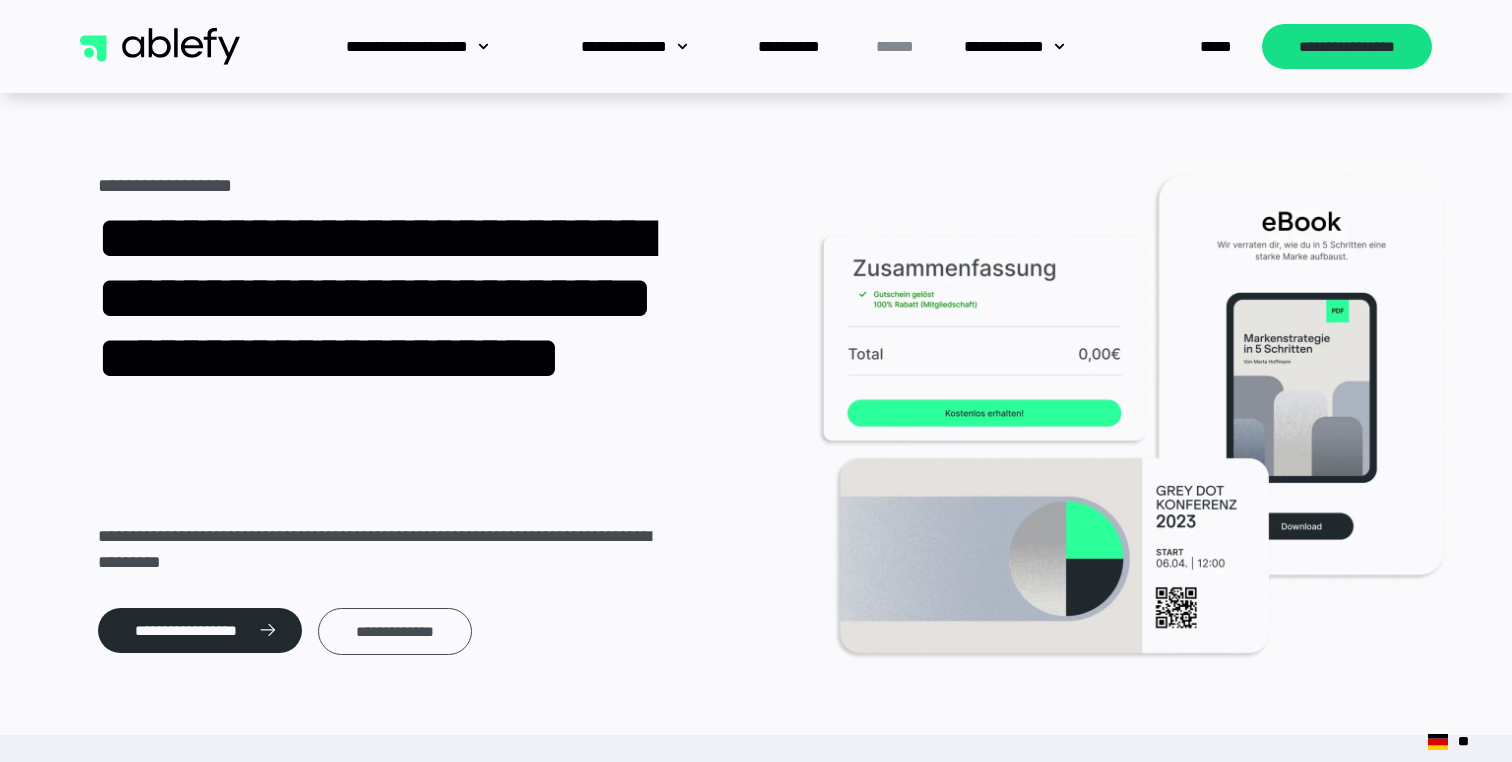 click on "******" 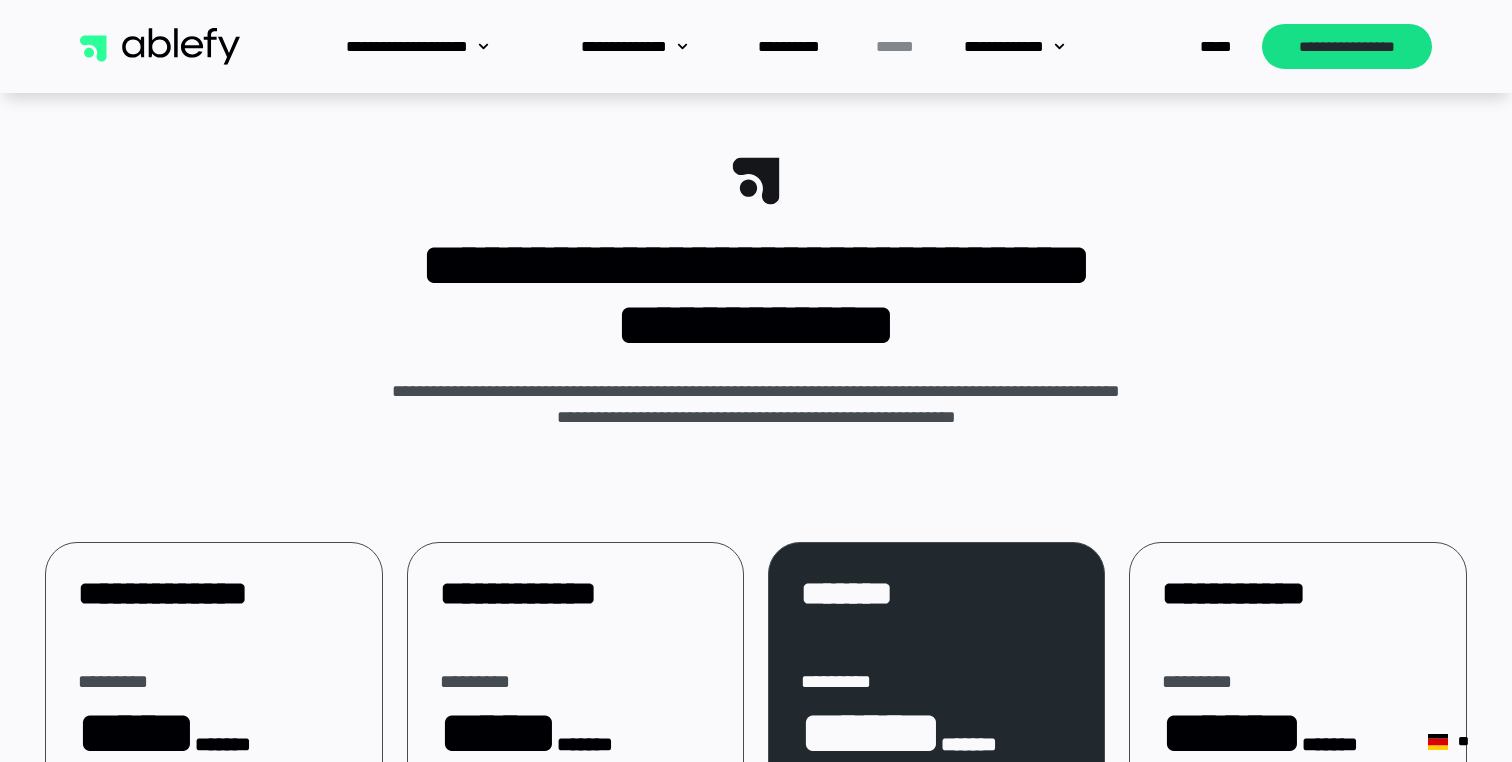 scroll, scrollTop: 0, scrollLeft: 0, axis: both 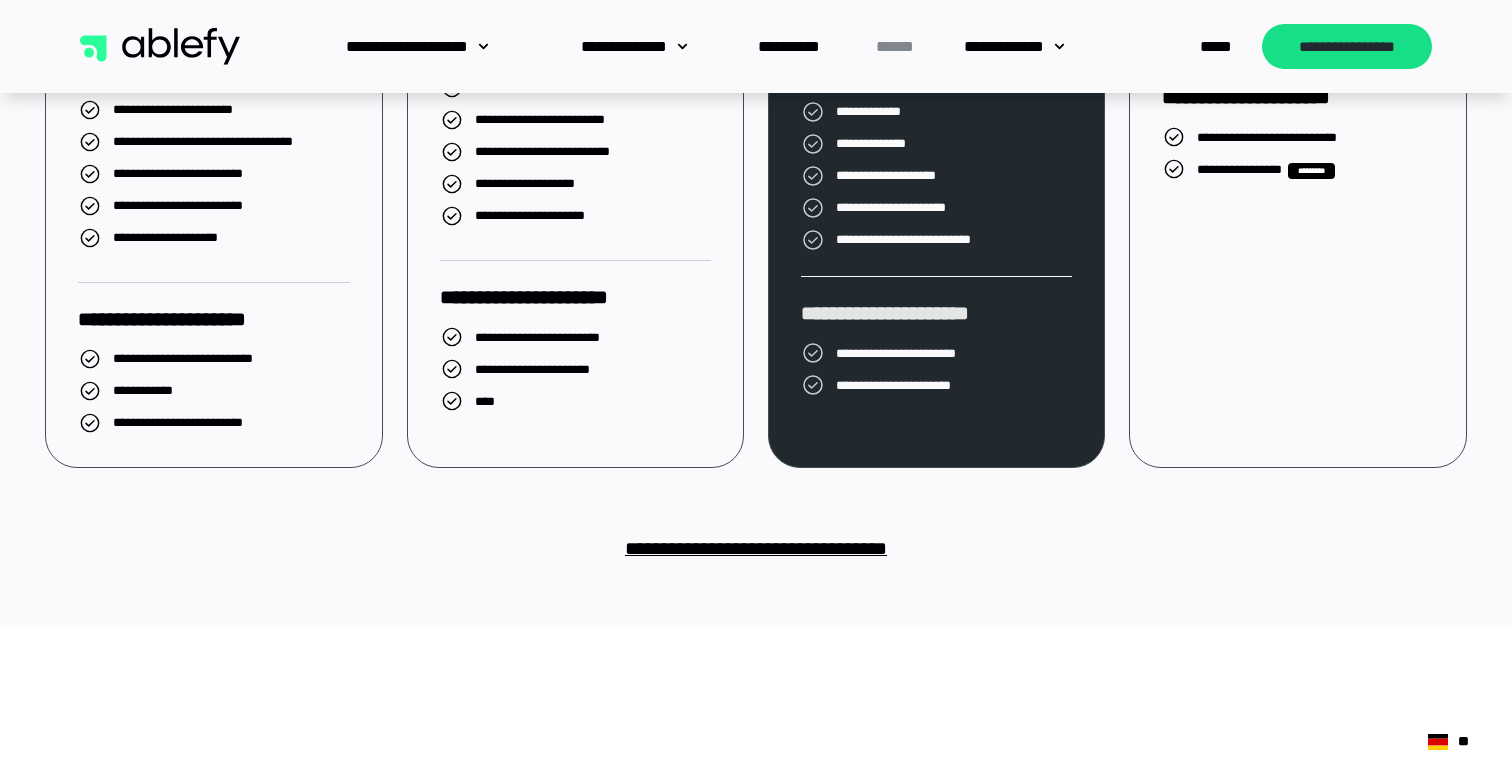 click on "**********" at bounding box center (756, 548) 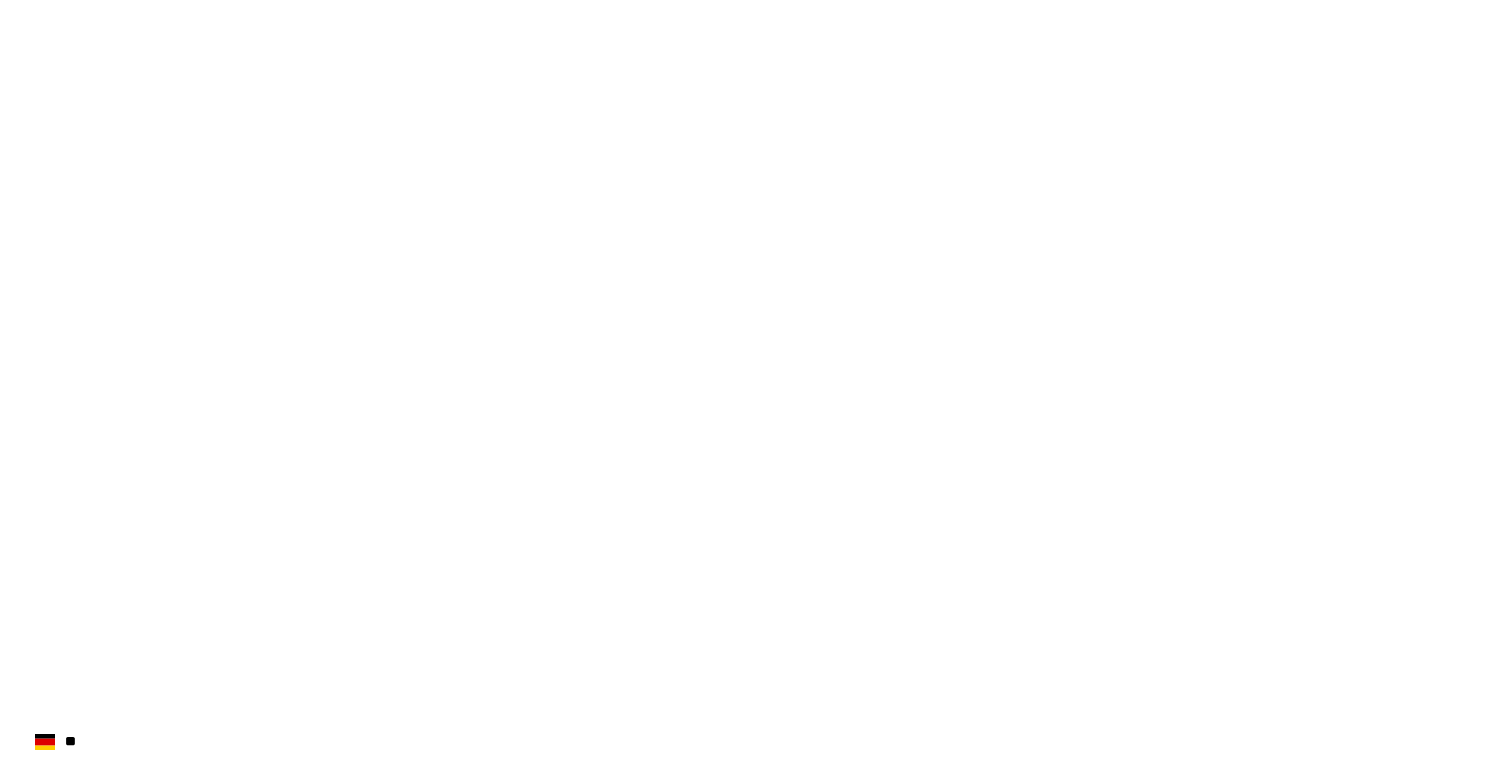 scroll, scrollTop: 5, scrollLeft: 0, axis: vertical 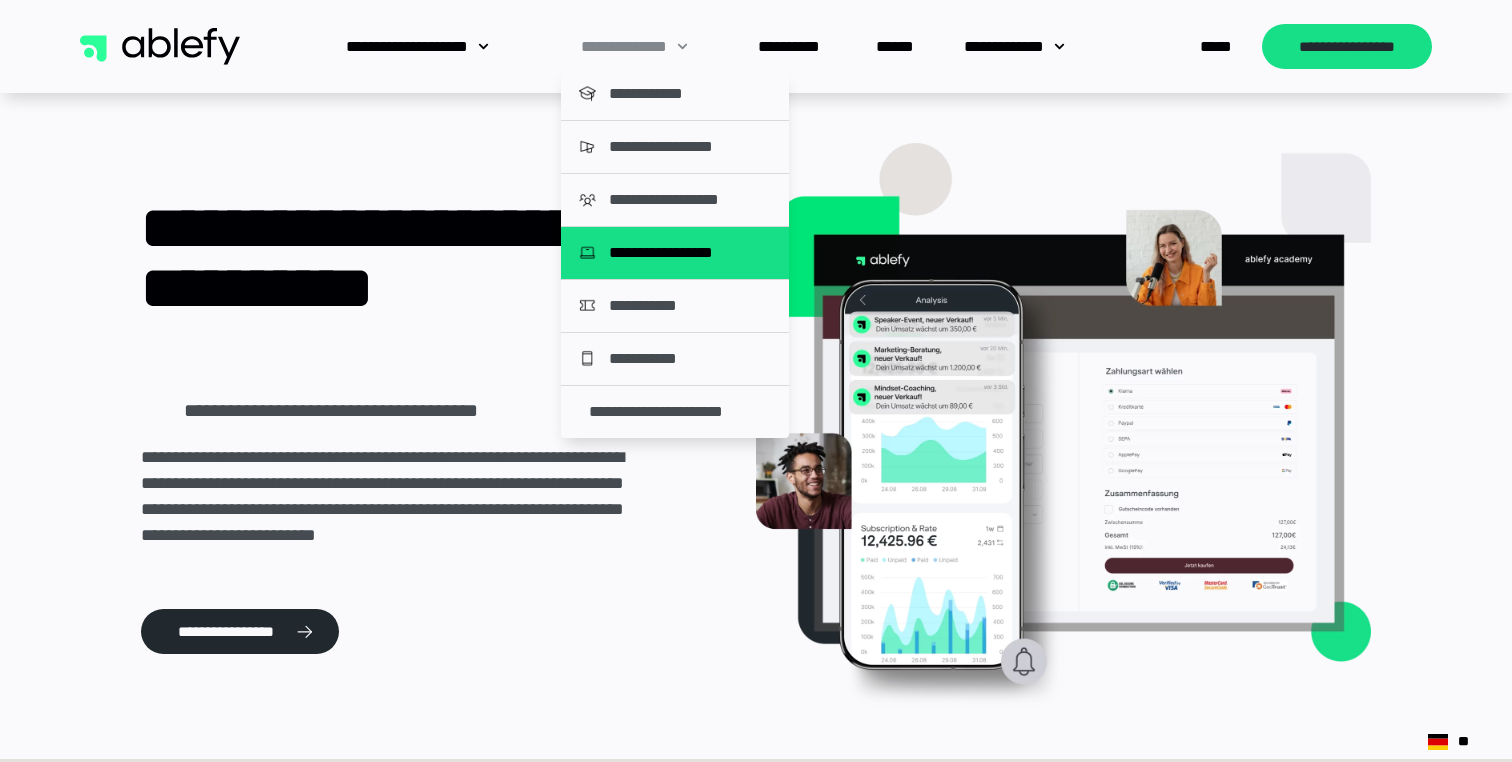 click on "**********" 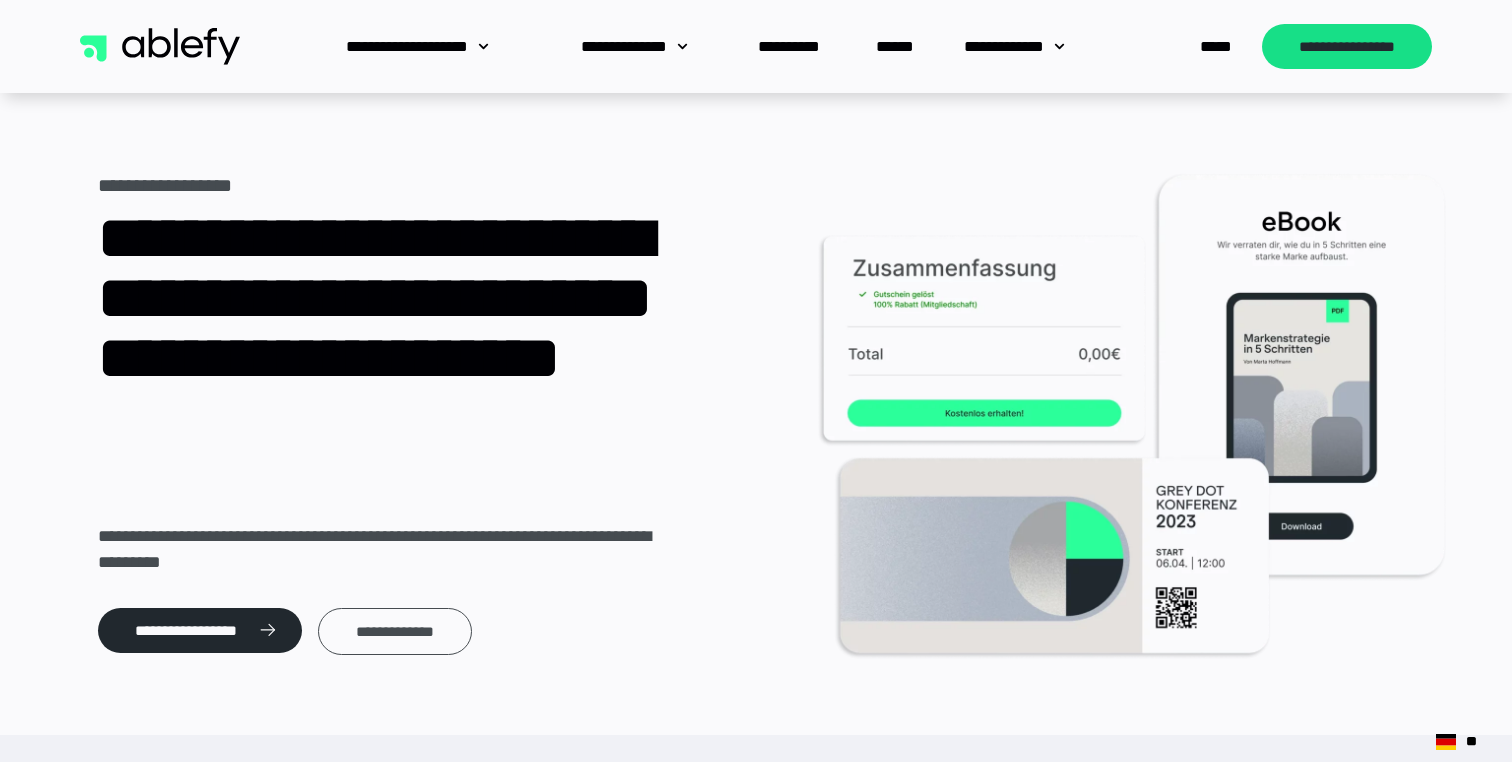scroll, scrollTop: 0, scrollLeft: 0, axis: both 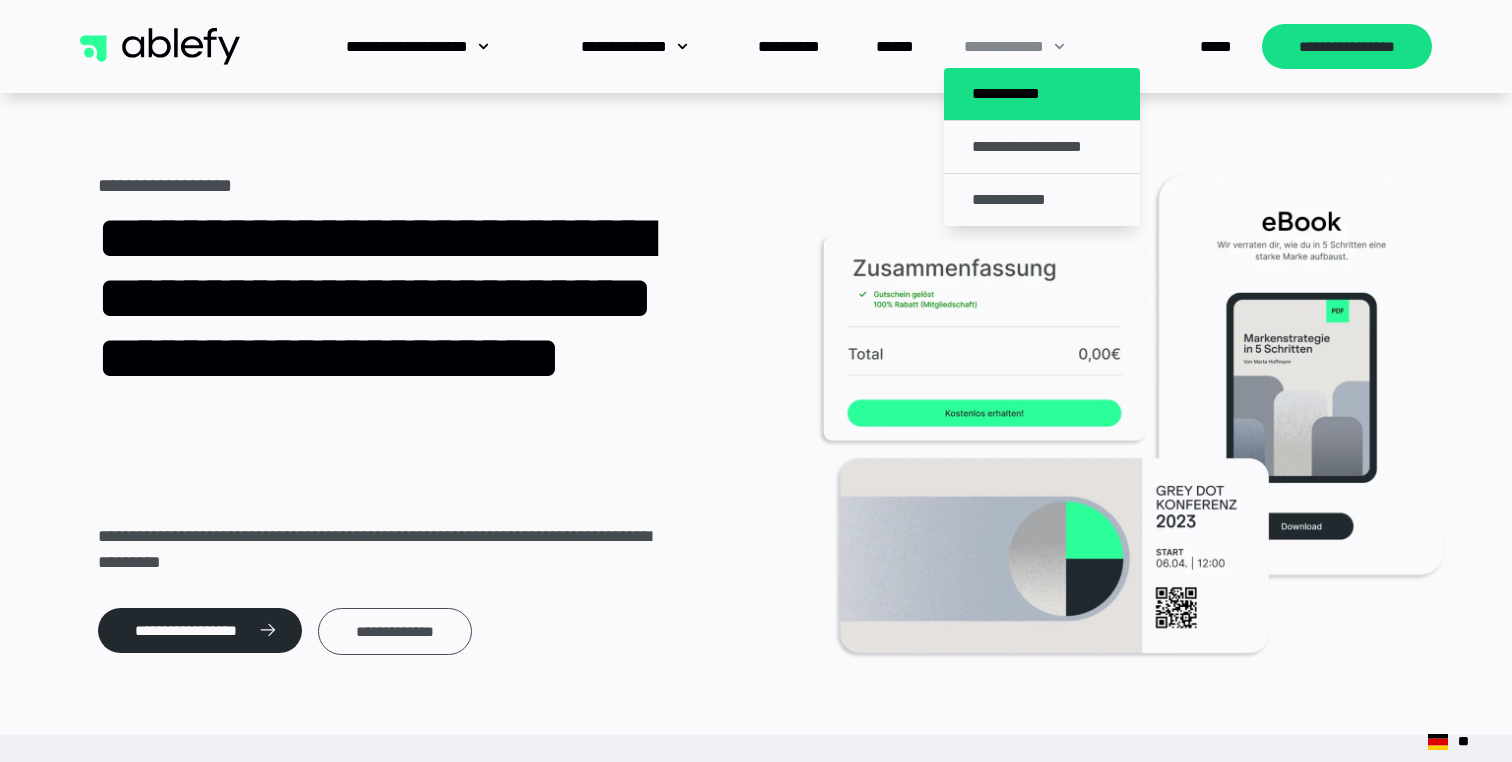 click on "**********" 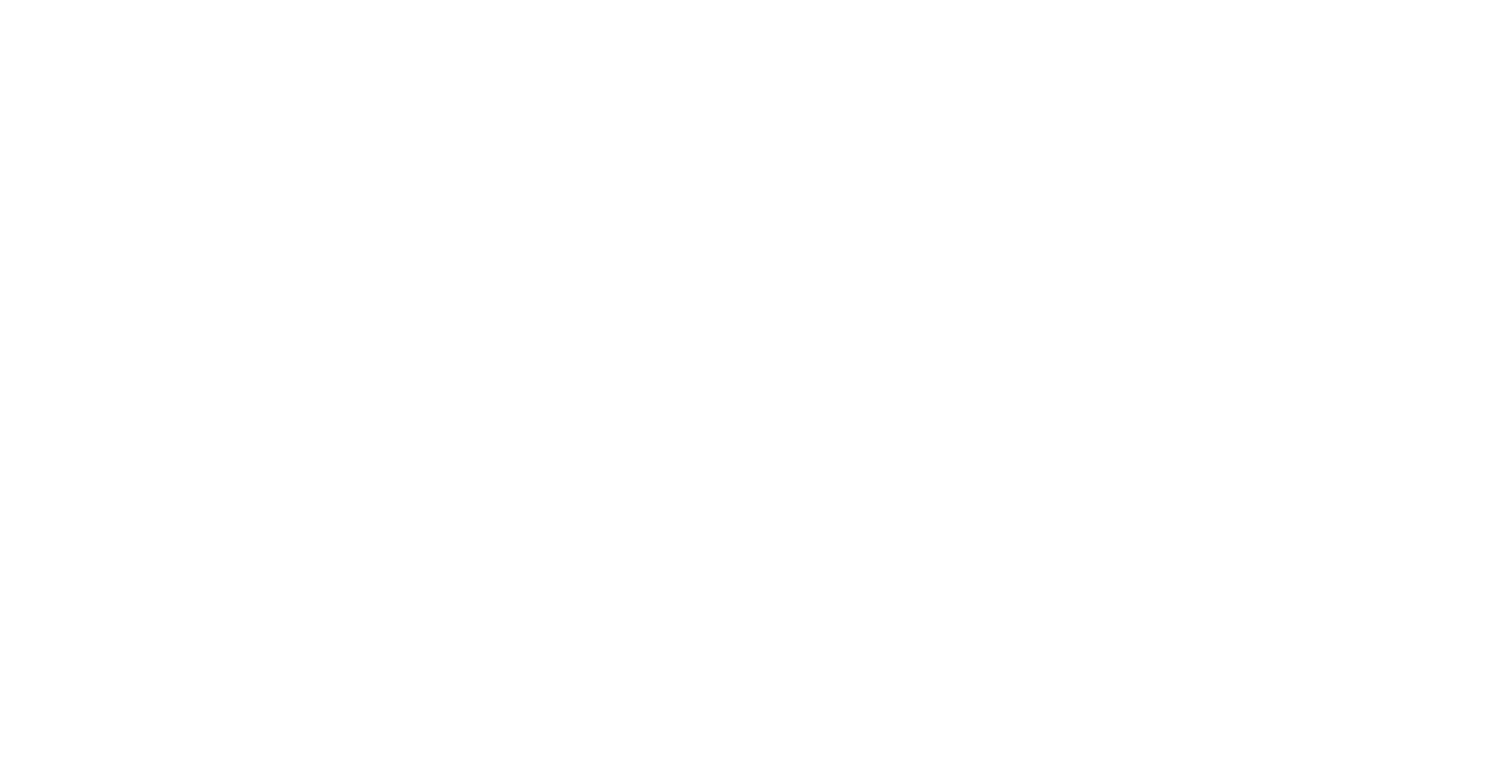 scroll, scrollTop: 0, scrollLeft: 0, axis: both 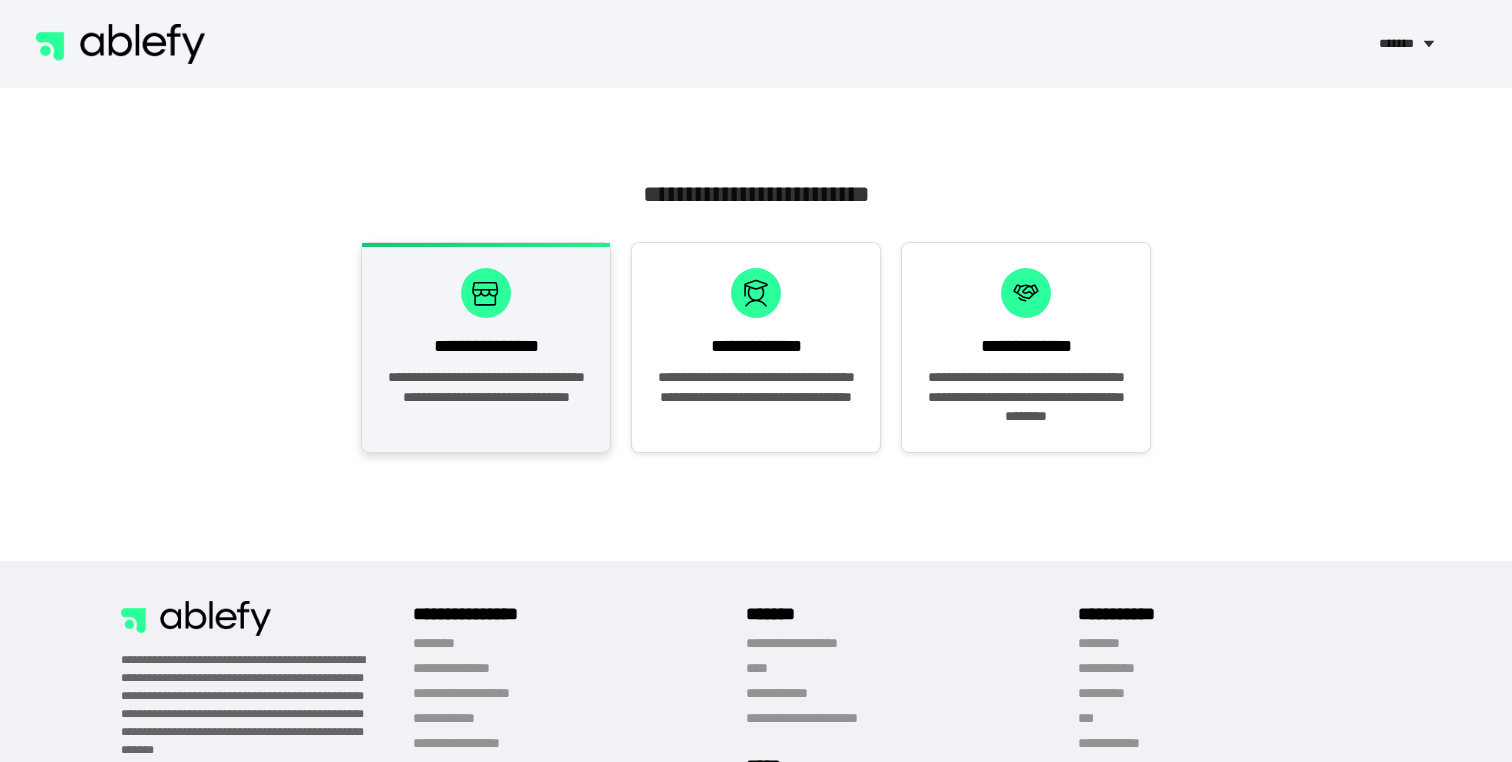 click at bounding box center [486, 293] 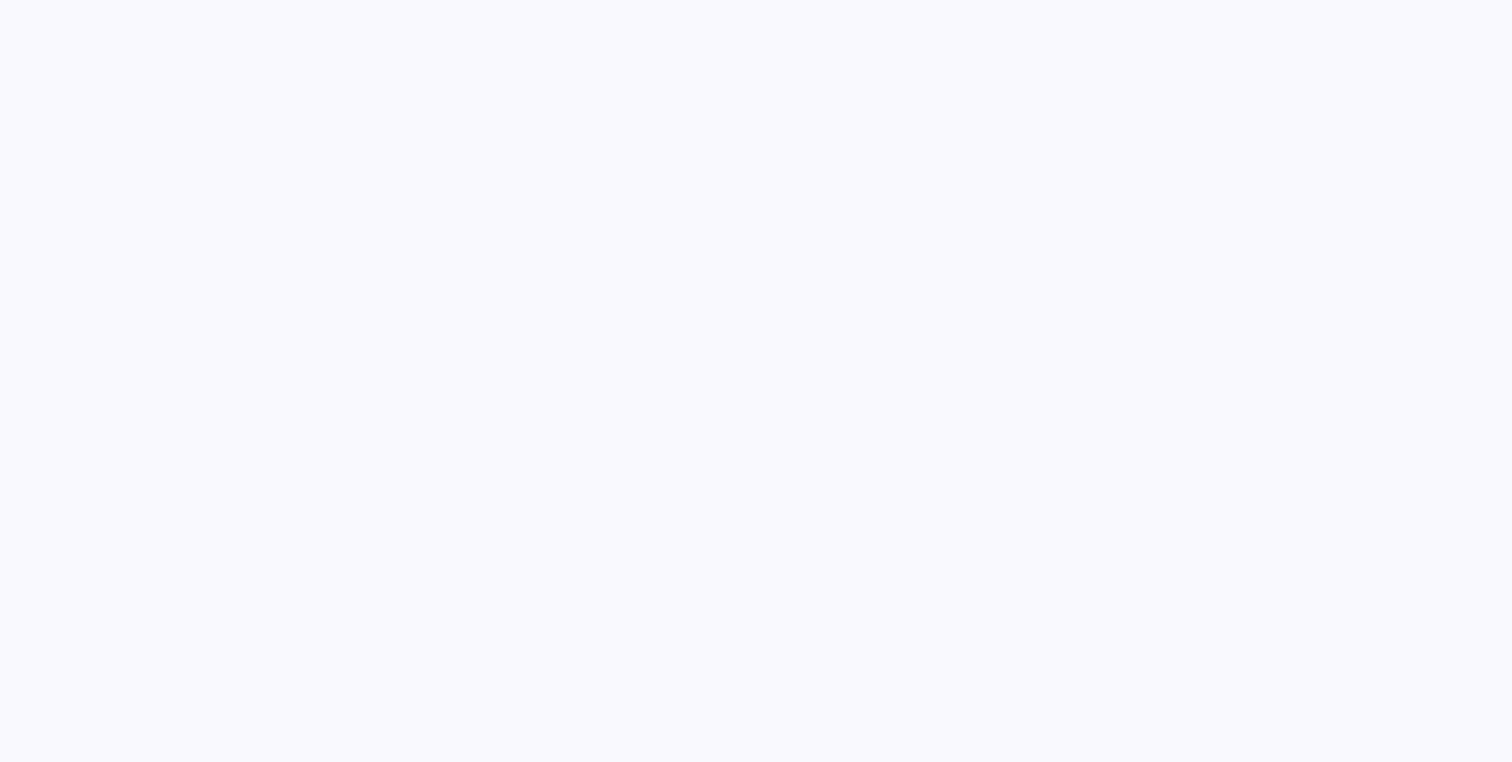 scroll, scrollTop: 0, scrollLeft: 0, axis: both 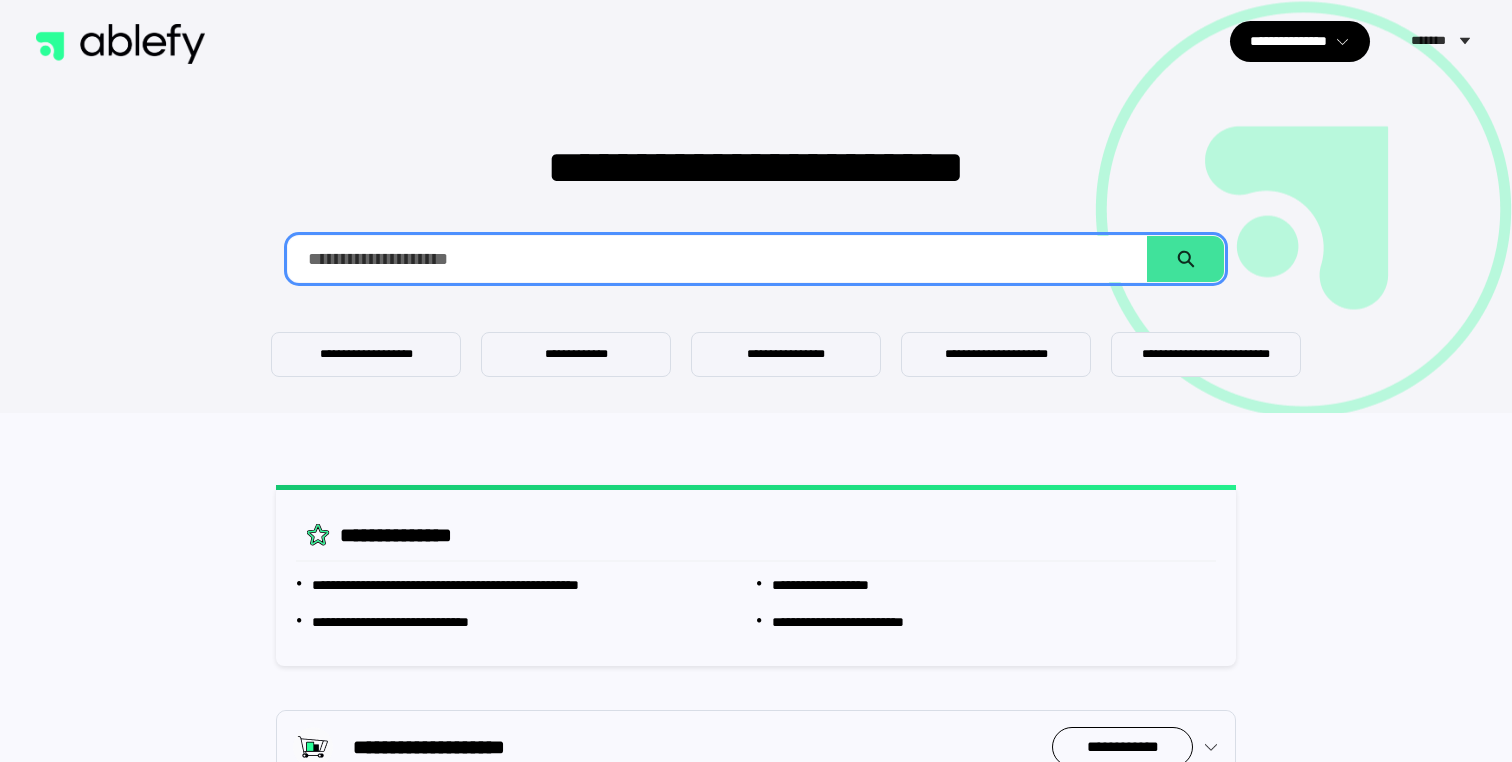 click at bounding box center [718, 259] 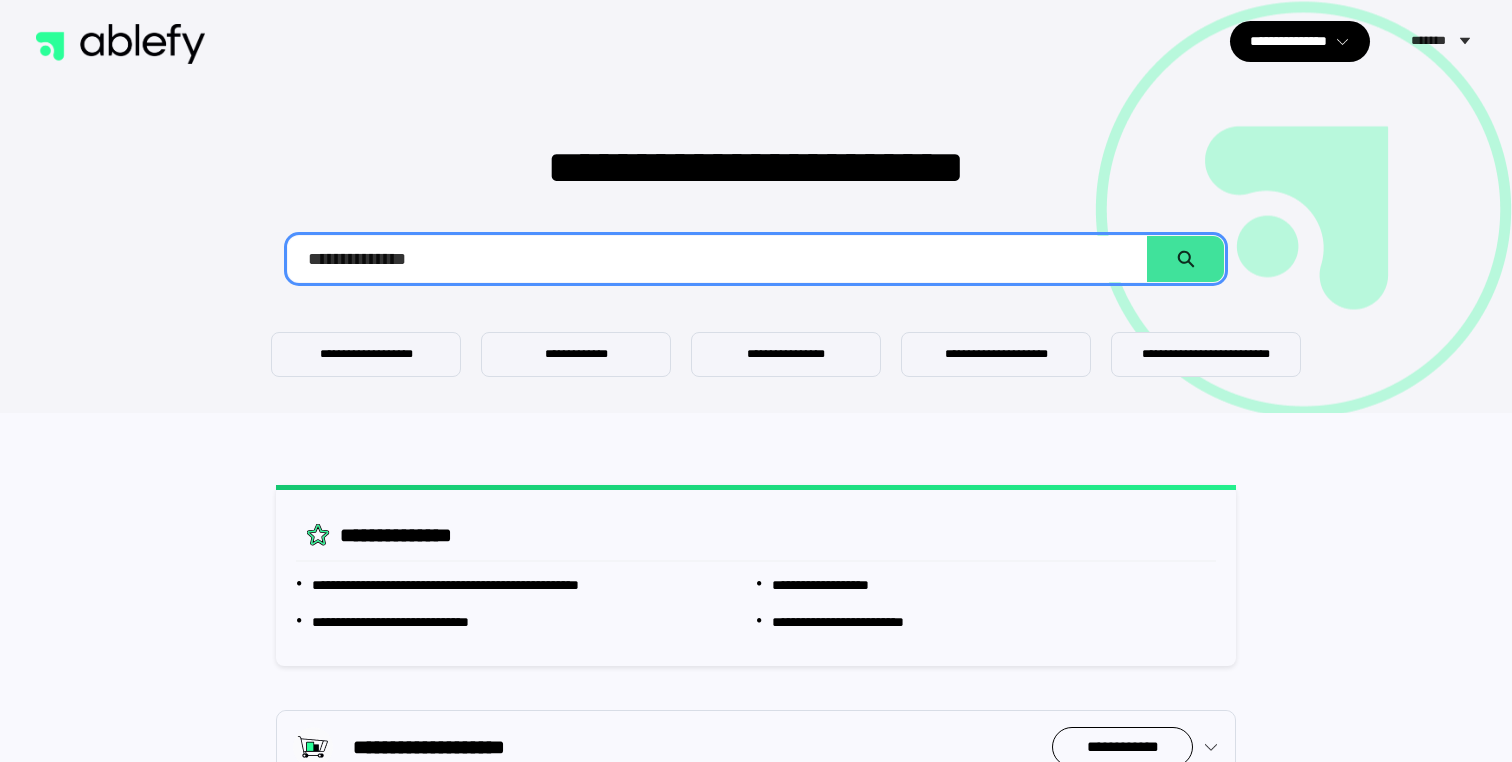 type on "**********" 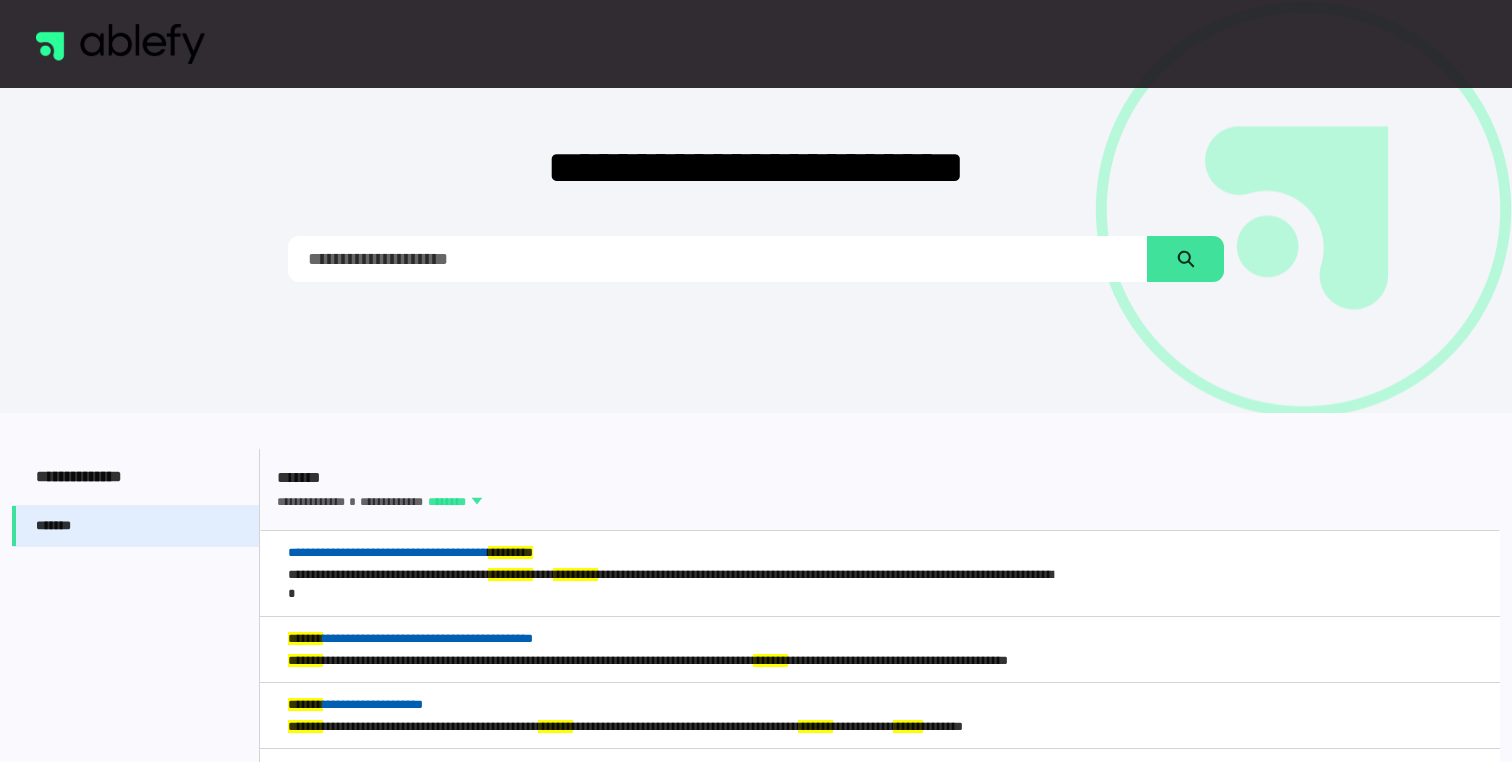 scroll, scrollTop: 87, scrollLeft: 0, axis: vertical 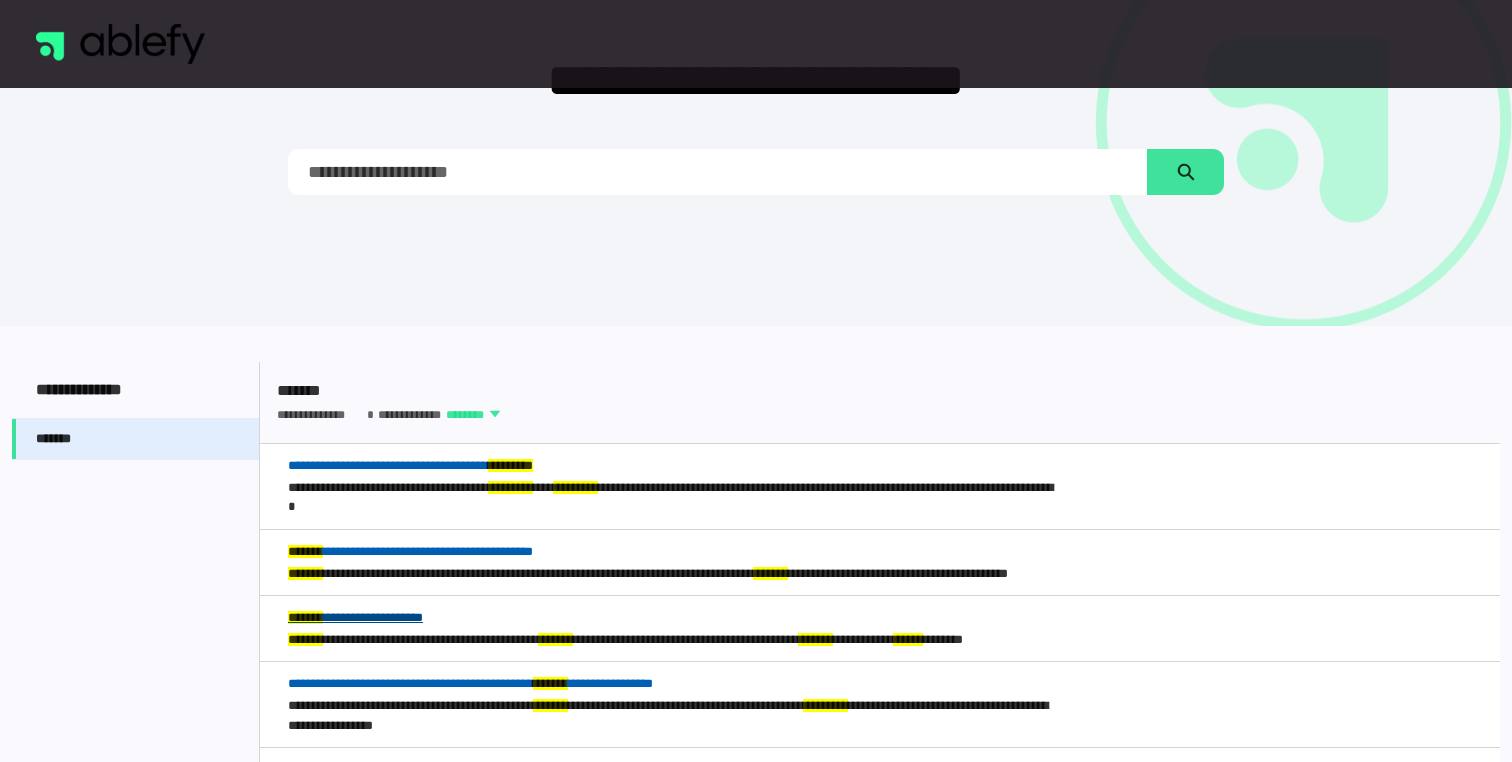click on "**********" at bounding box center (355, 617) 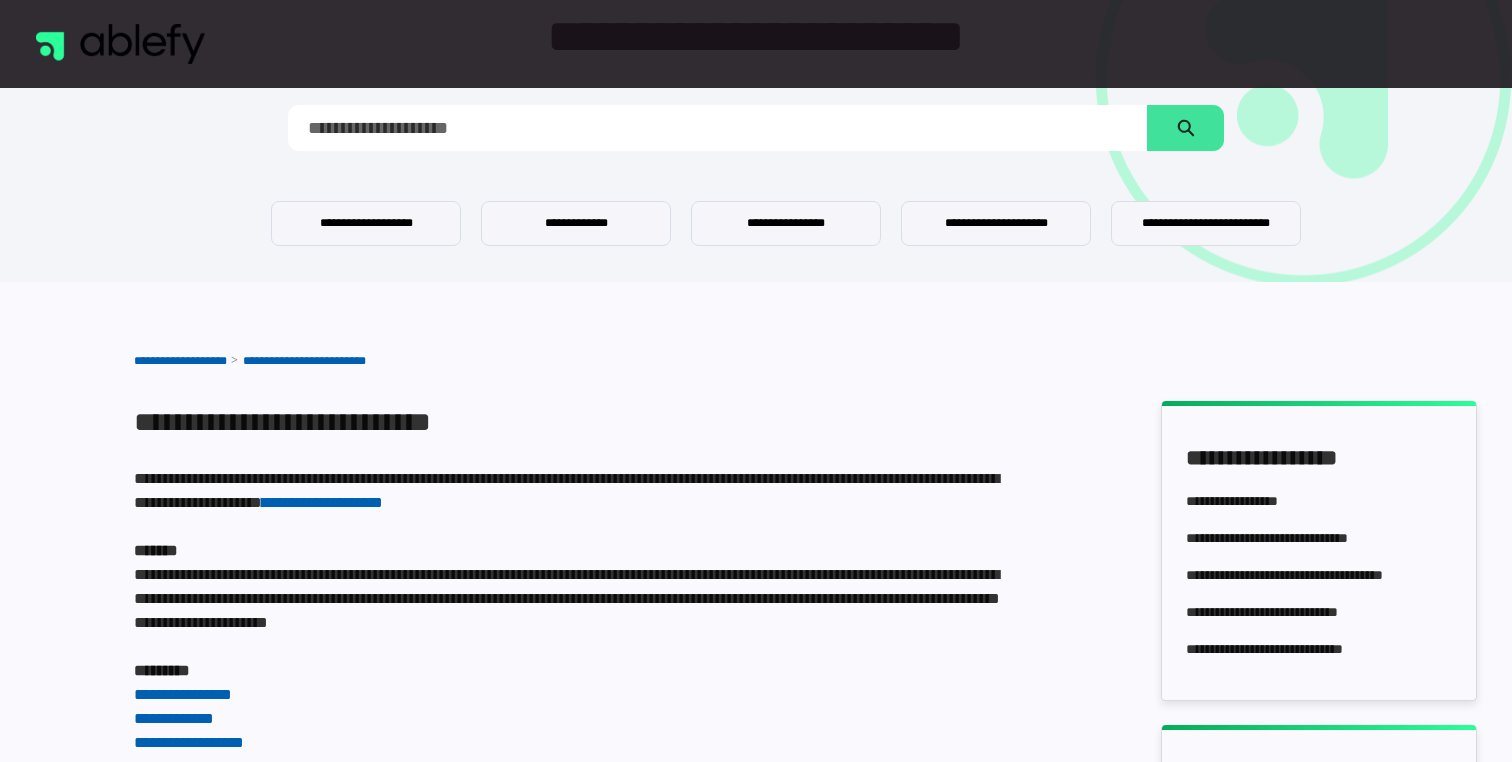 scroll, scrollTop: 130, scrollLeft: 0, axis: vertical 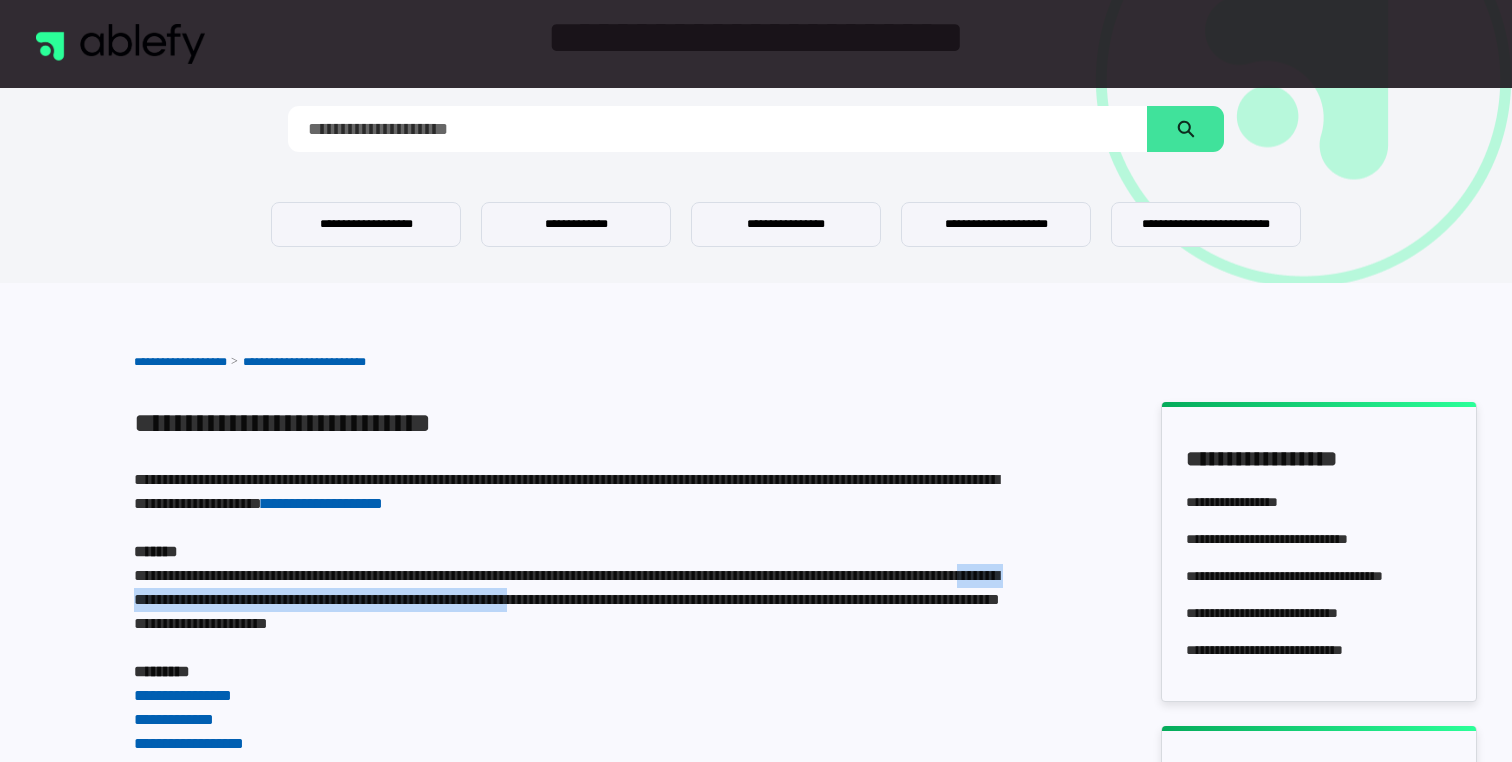 drag, startPoint x: 326, startPoint y: 599, endPoint x: 903, endPoint y: 609, distance: 577.0867 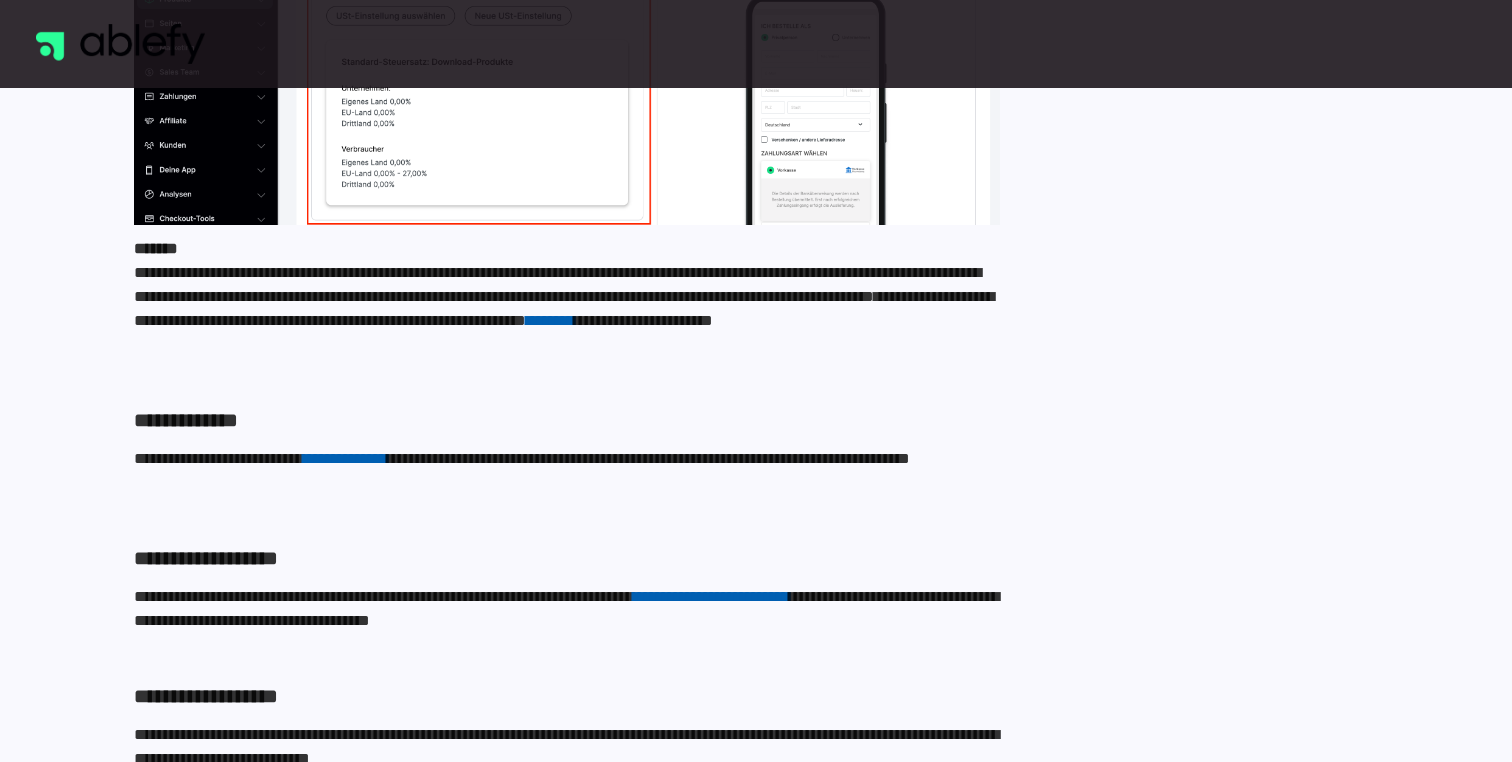 scroll, scrollTop: 1195, scrollLeft: 0, axis: vertical 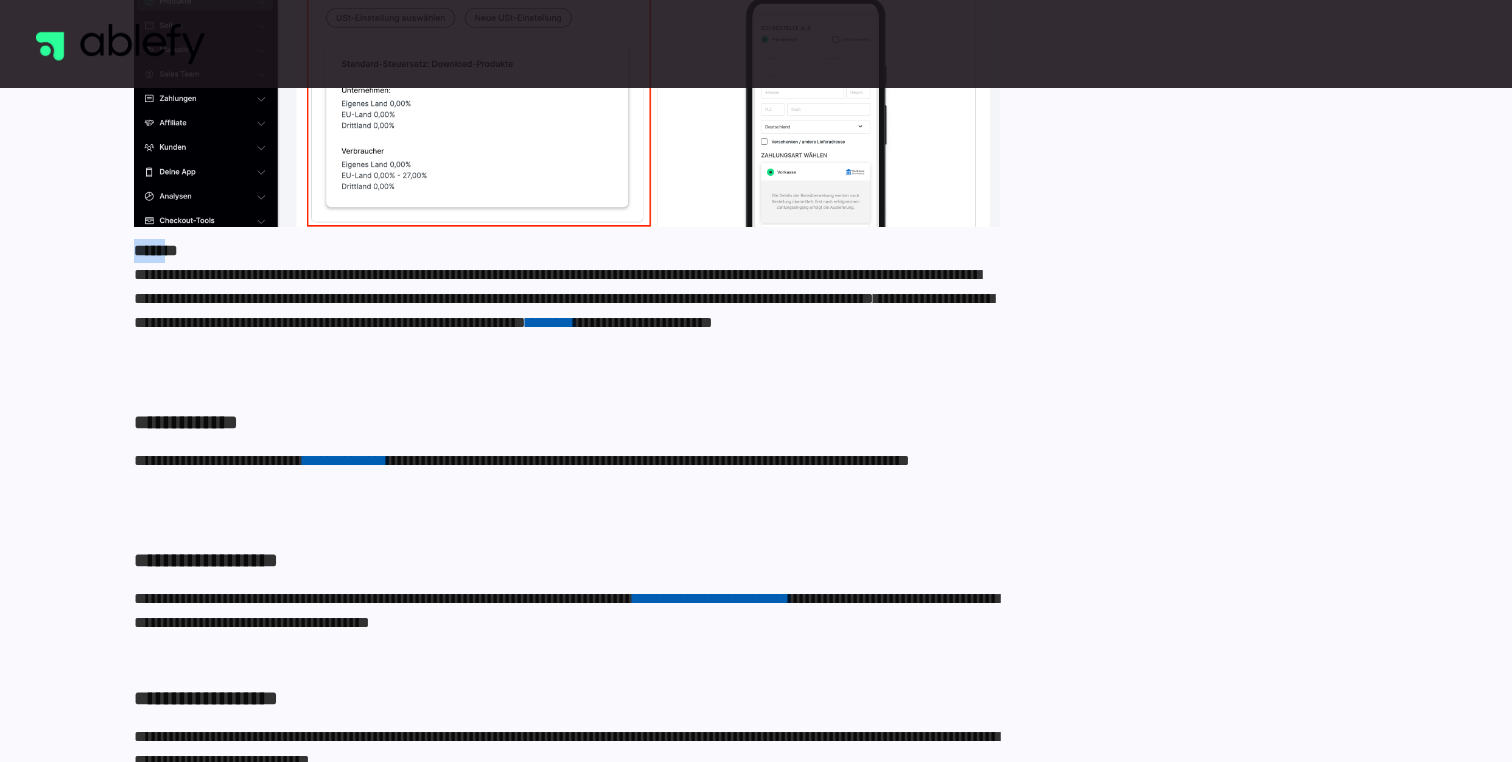 drag, startPoint x: 162, startPoint y: 250, endPoint x: 184, endPoint y: 257, distance: 23.086792 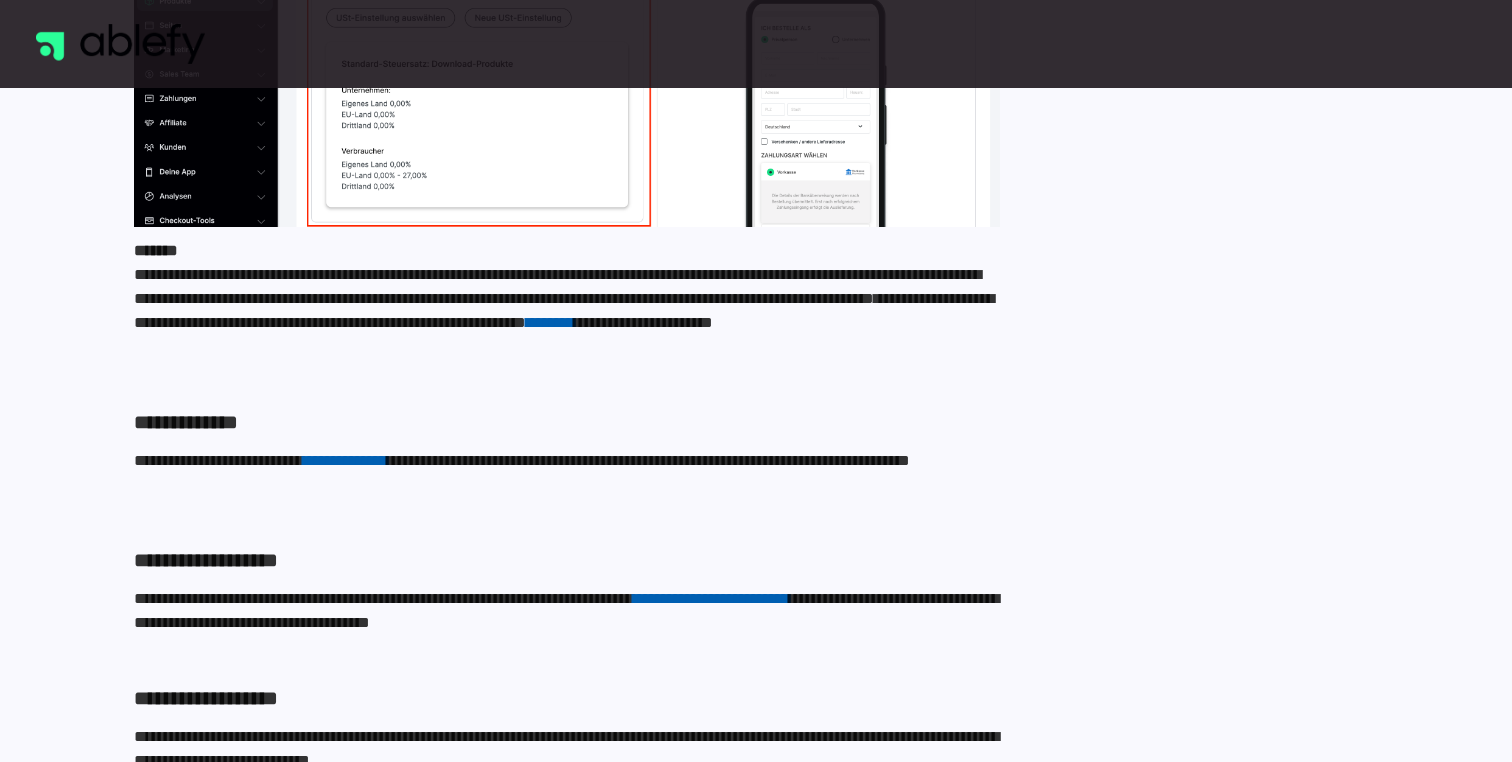 click on "**********" at bounding box center (567, 311) 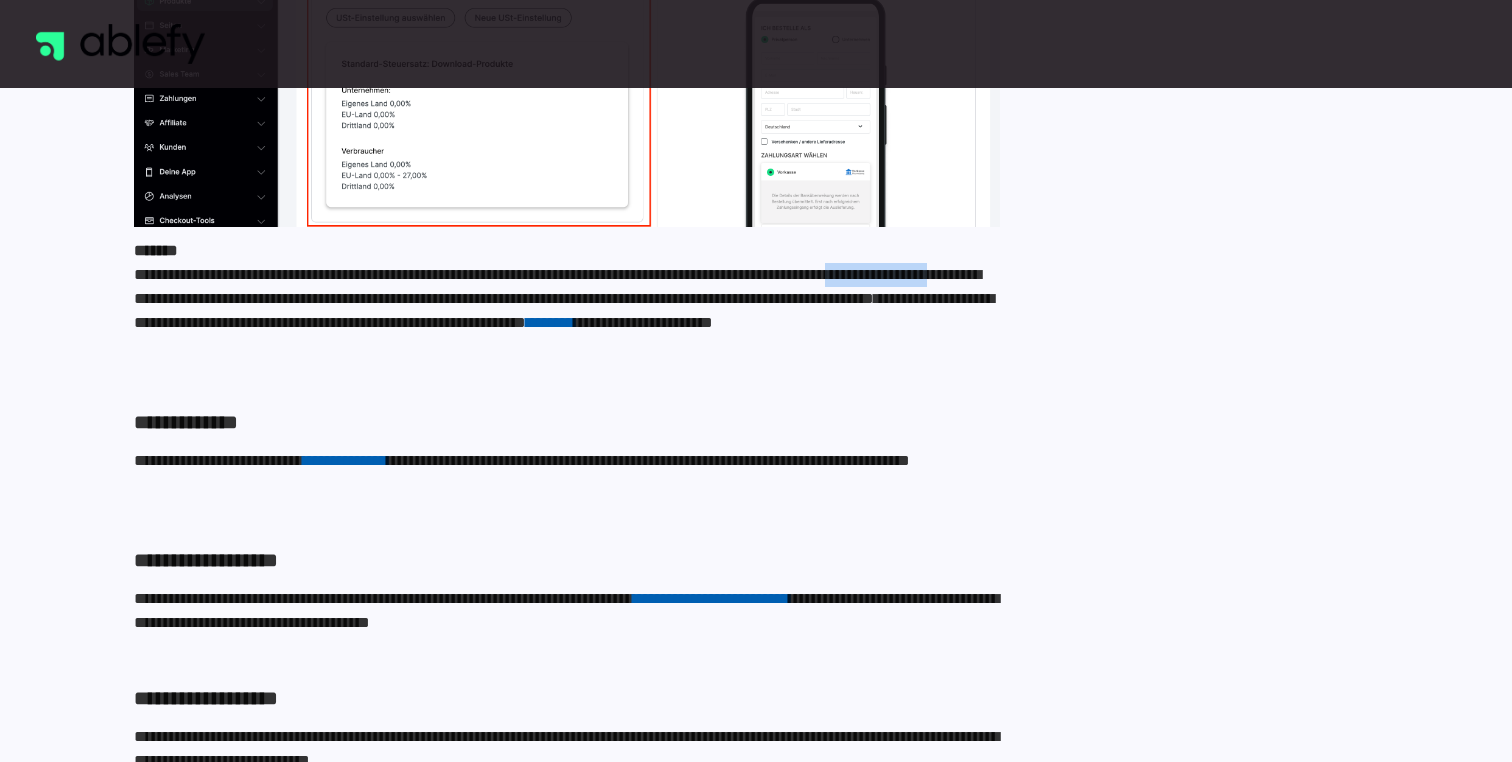 drag, startPoint x: 282, startPoint y: 306, endPoint x: 337, endPoint y: 305, distance: 55.00909 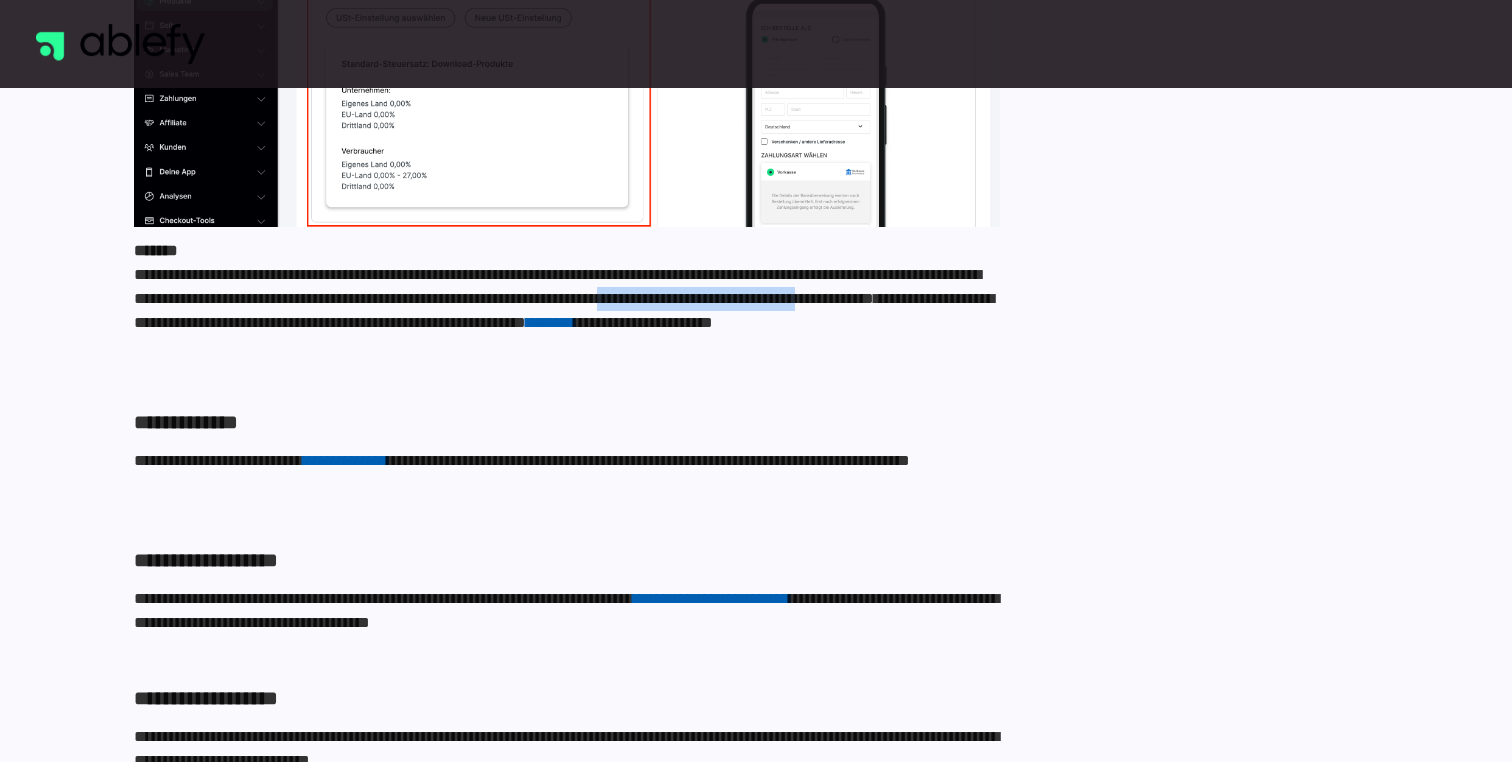 drag, startPoint x: 146, startPoint y: 325, endPoint x: 399, endPoint y: 332, distance: 253.09682 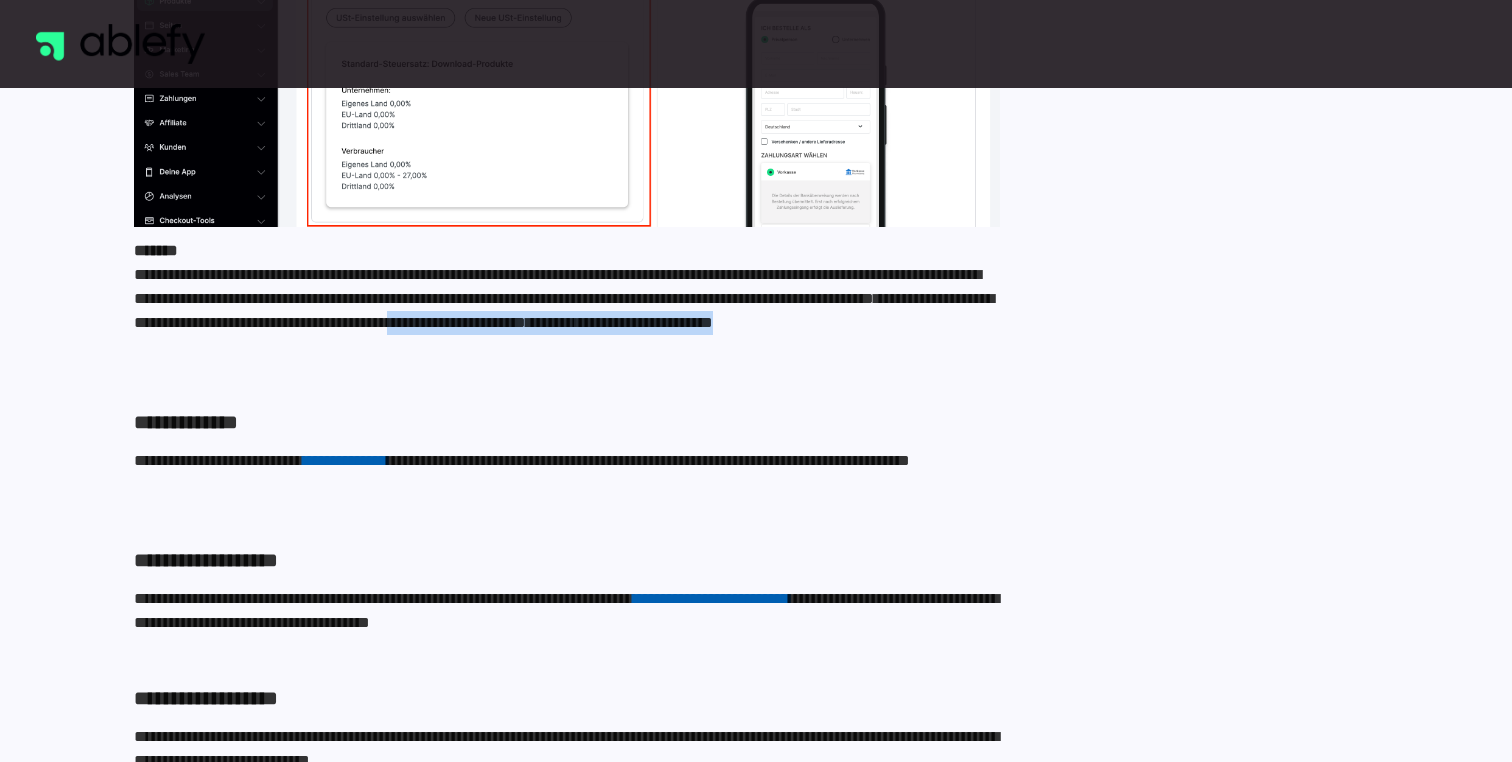 drag, startPoint x: 137, startPoint y: 347, endPoint x: 569, endPoint y: 349, distance: 432.00464 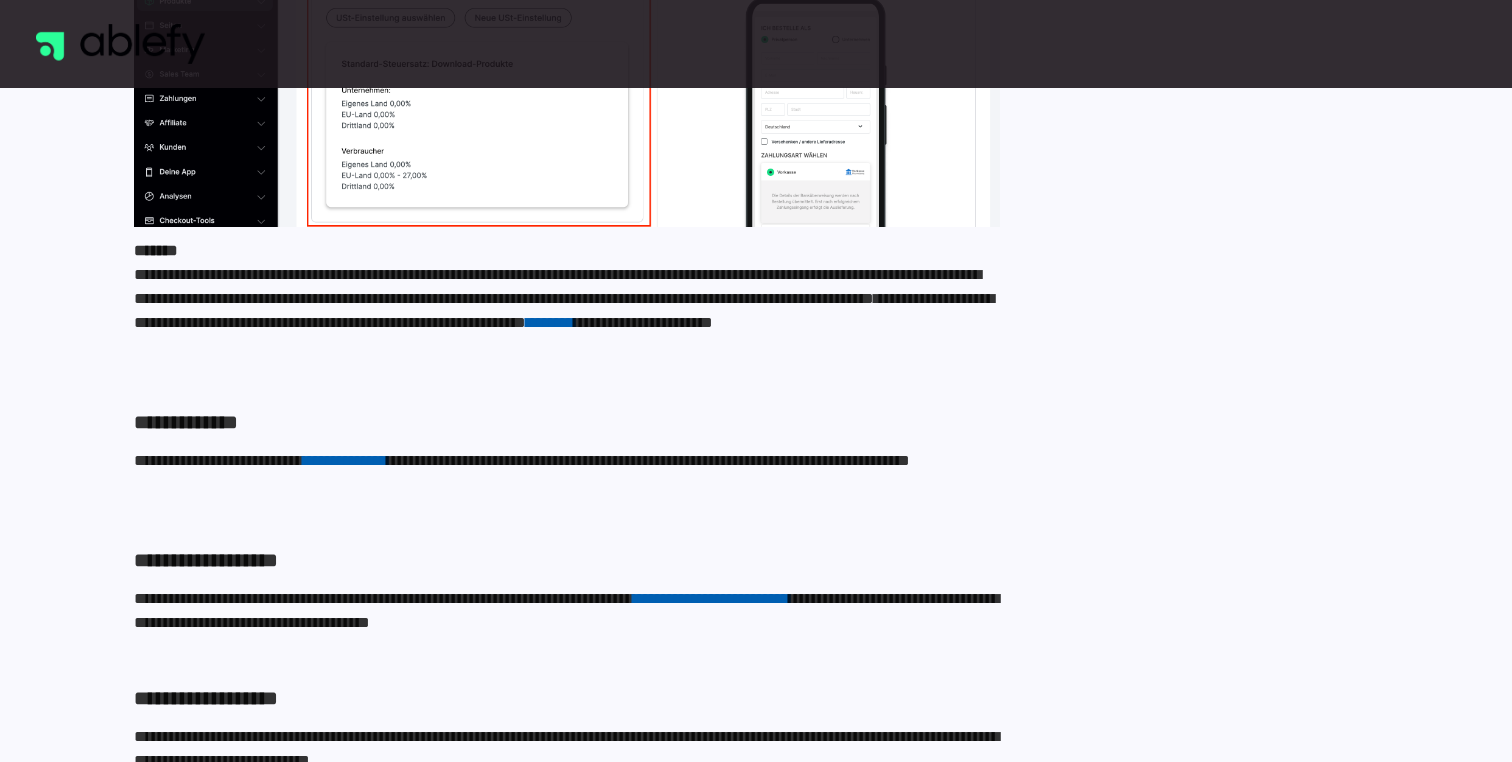 click on "**********" at bounding box center (567, 311) 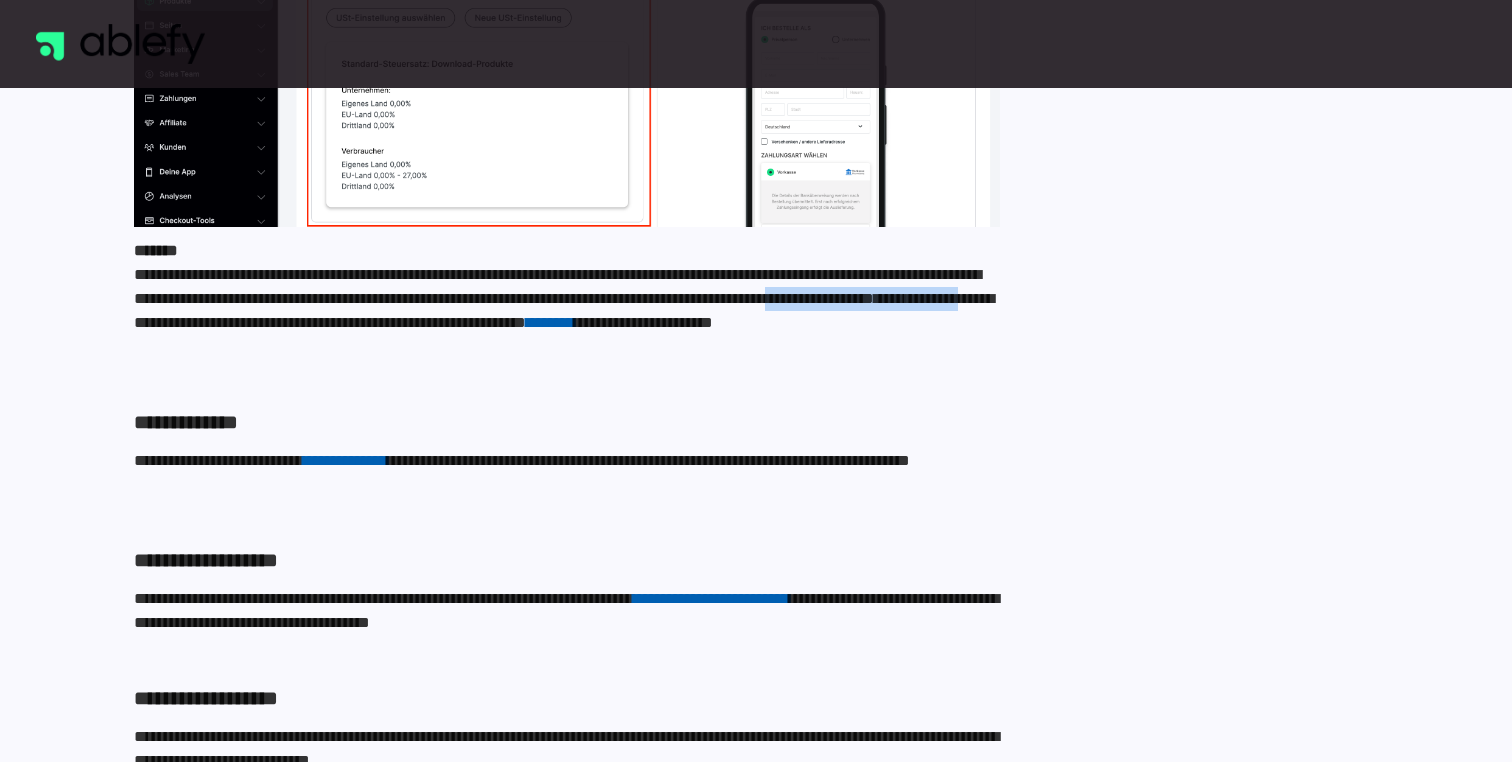 drag, startPoint x: 364, startPoint y: 321, endPoint x: 604, endPoint y: 325, distance: 240.03333 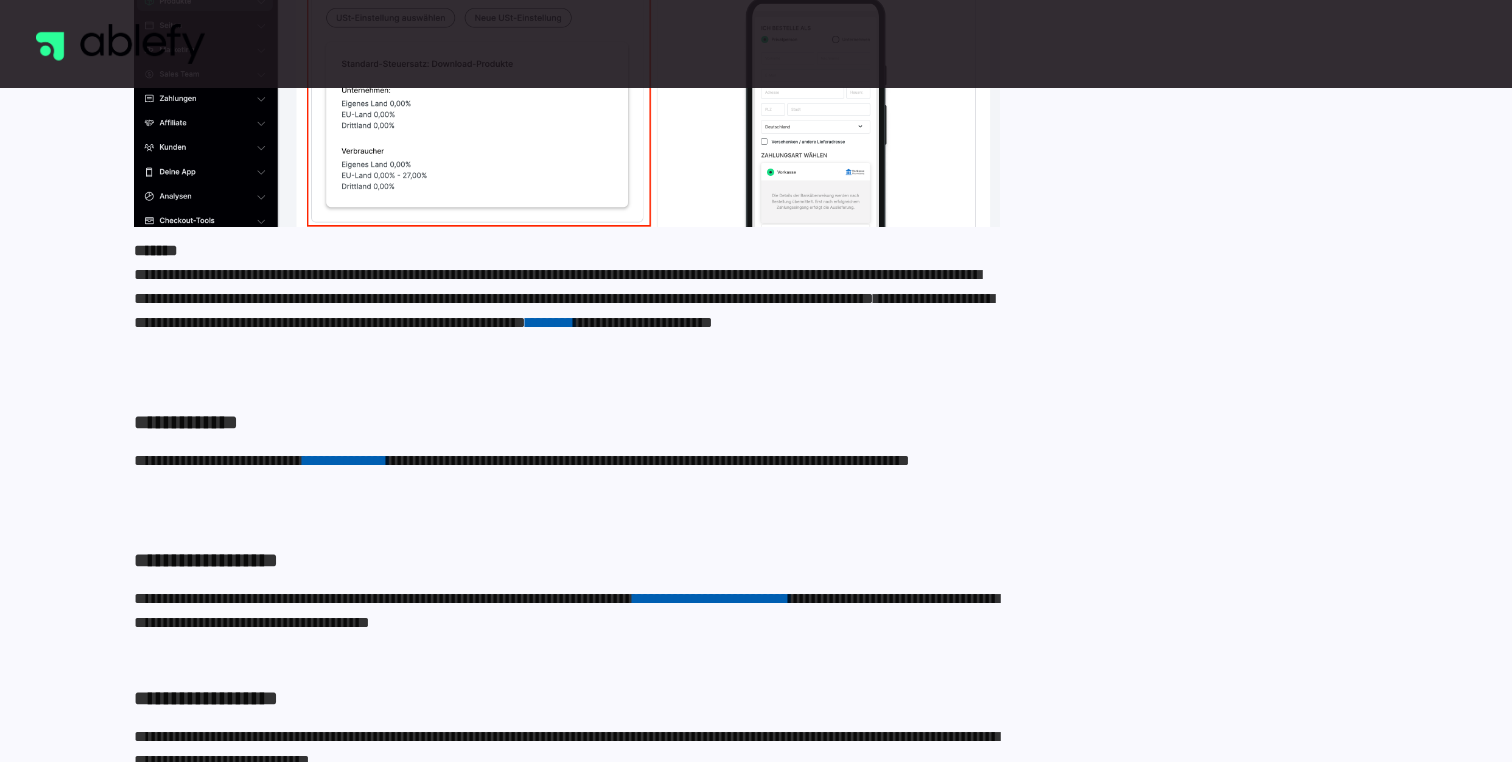 click on "**********" at bounding box center [567, 311] 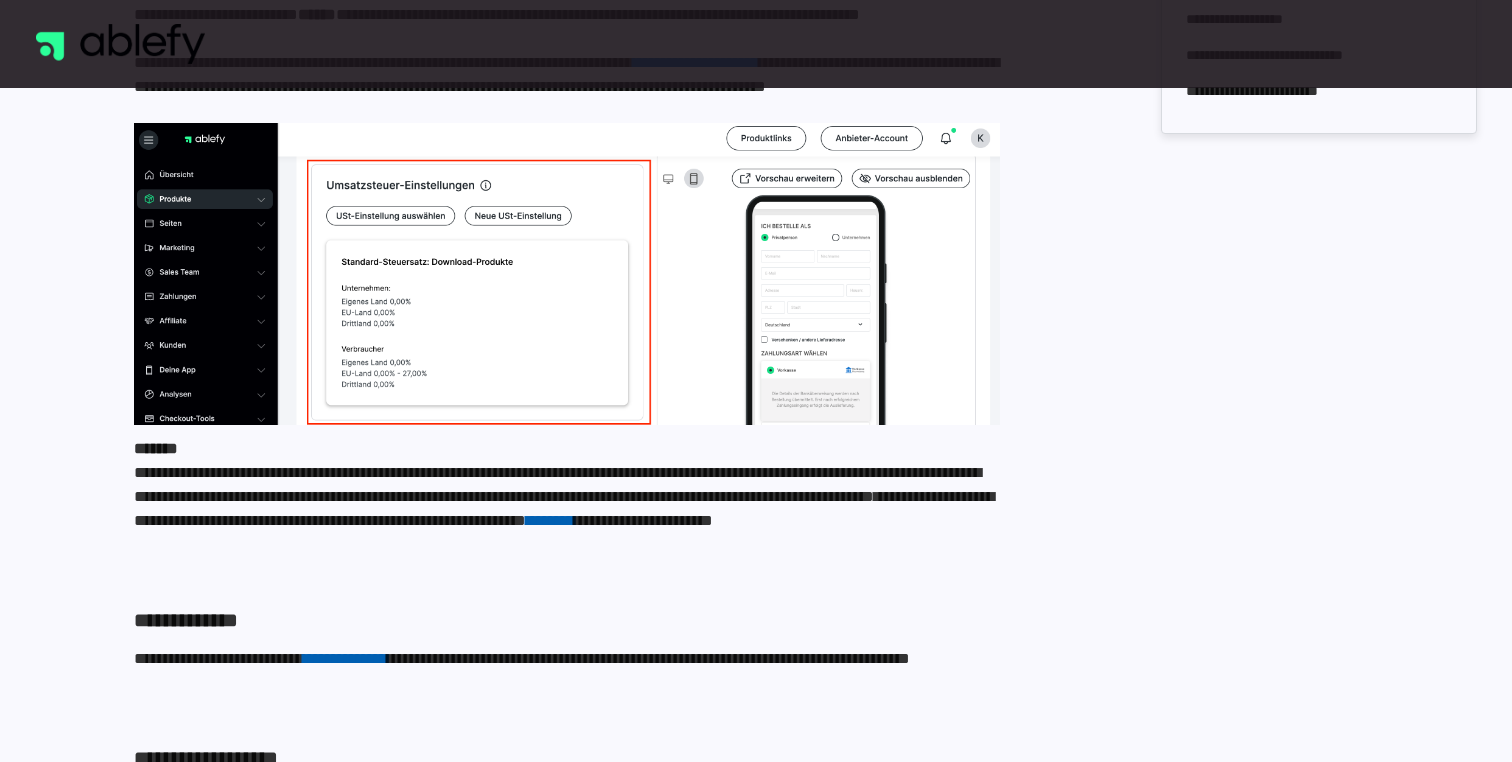 scroll, scrollTop: 996, scrollLeft: 0, axis: vertical 